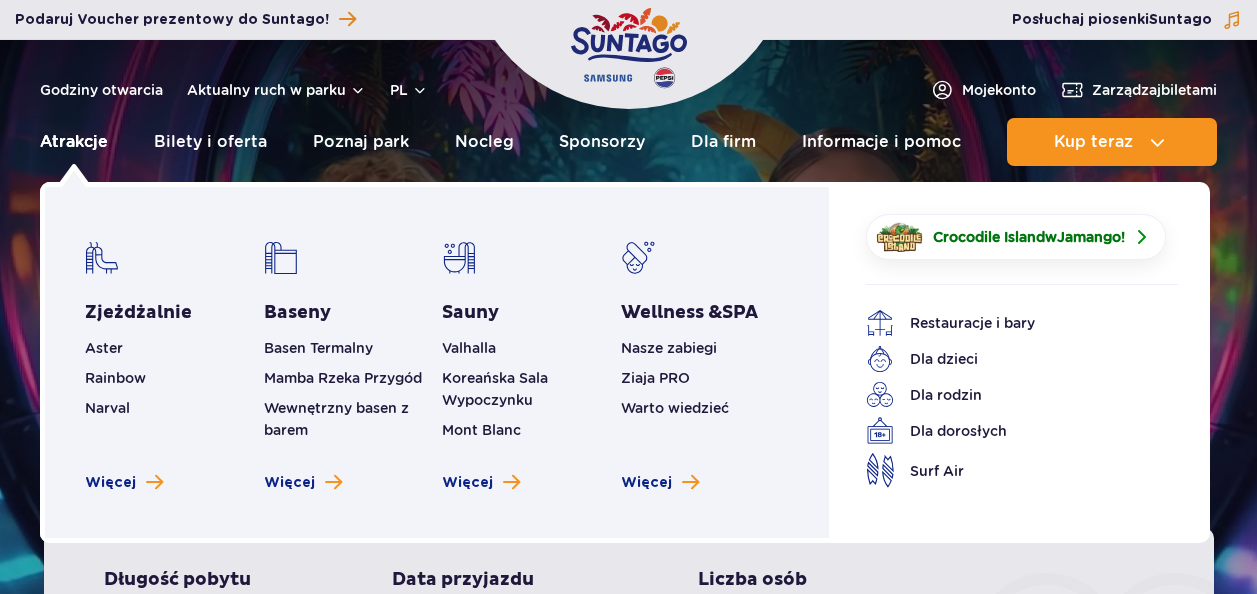 scroll, scrollTop: 0, scrollLeft: 0, axis: both 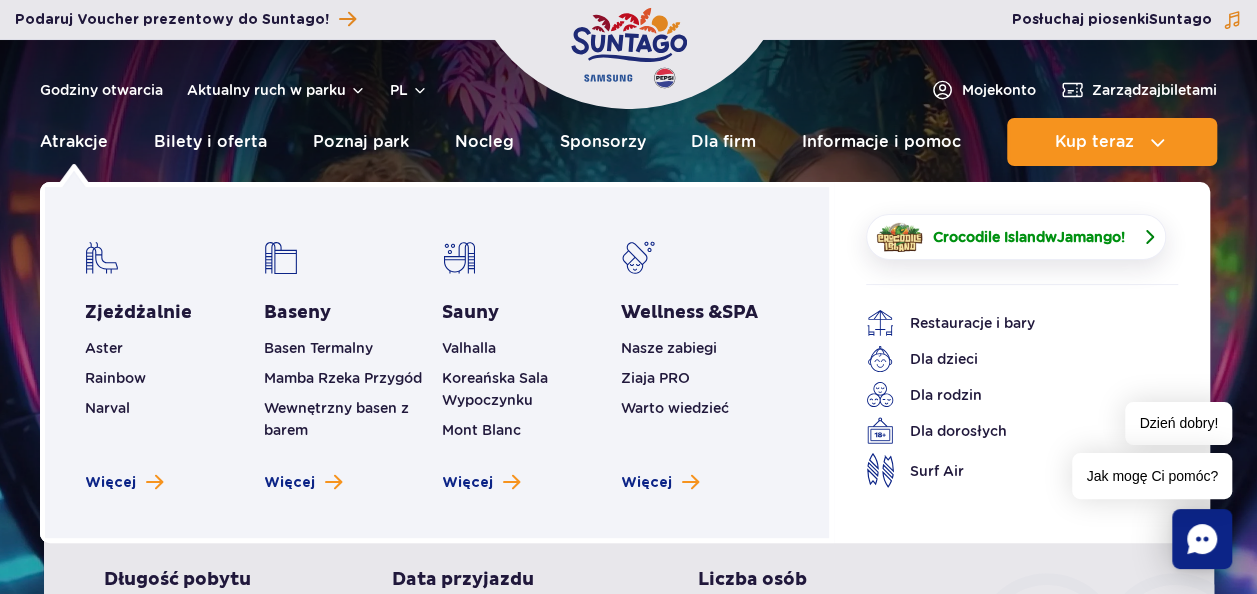 click on "Crocodile Island" at bounding box center [989, 237] 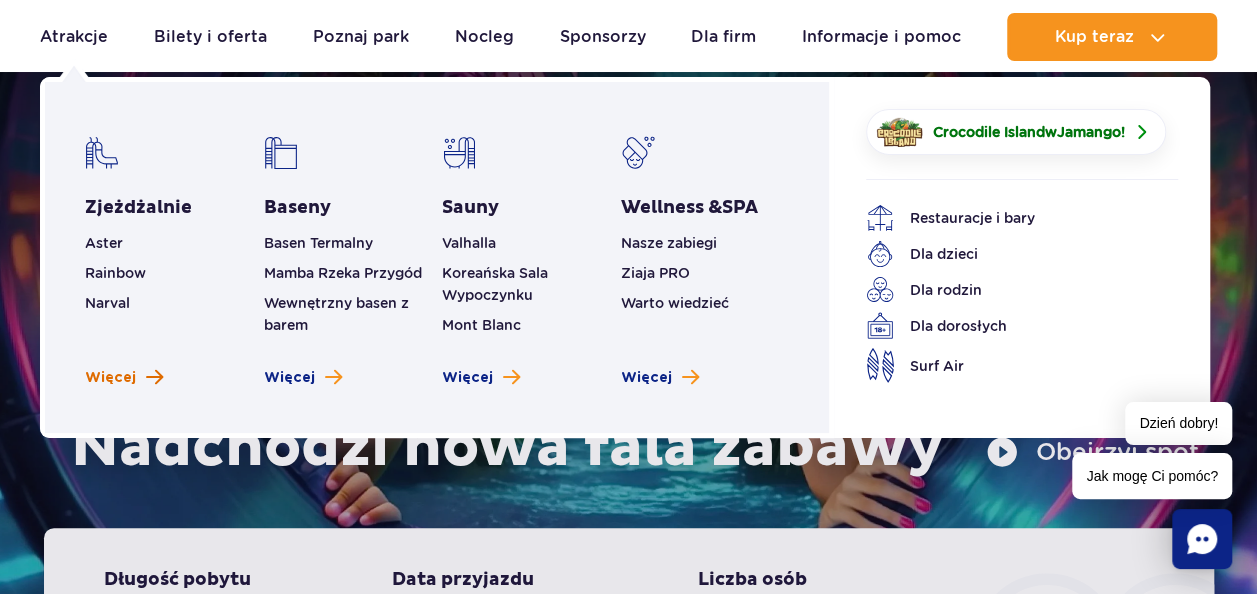 scroll, scrollTop: 100, scrollLeft: 0, axis: vertical 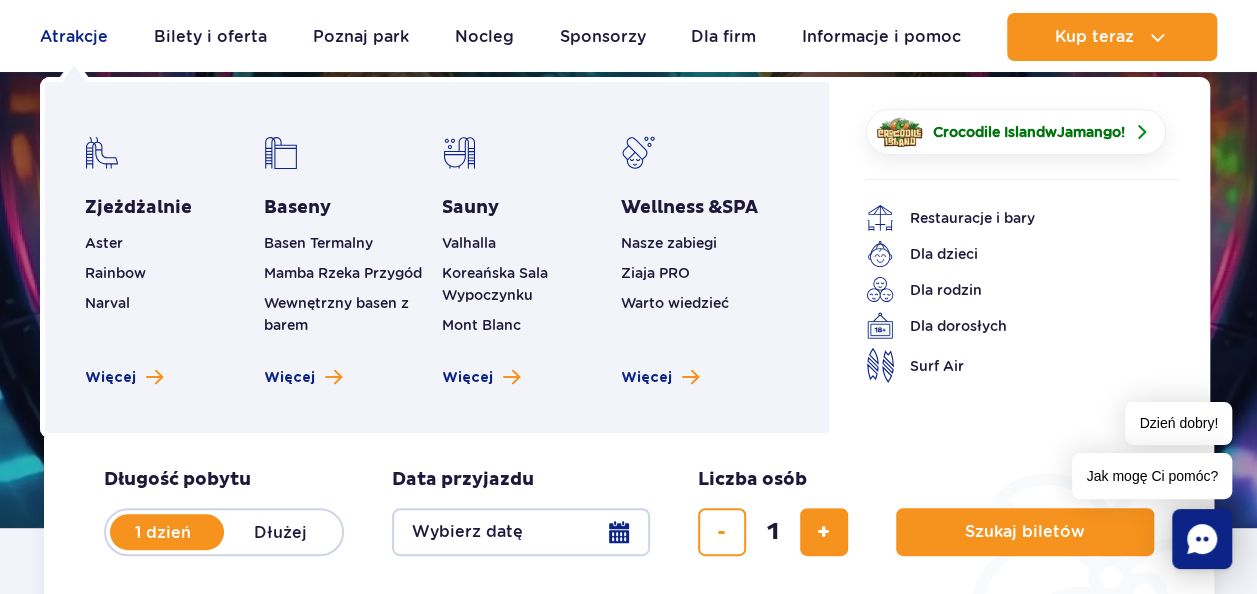 click on "Atrakcje" at bounding box center [74, 37] 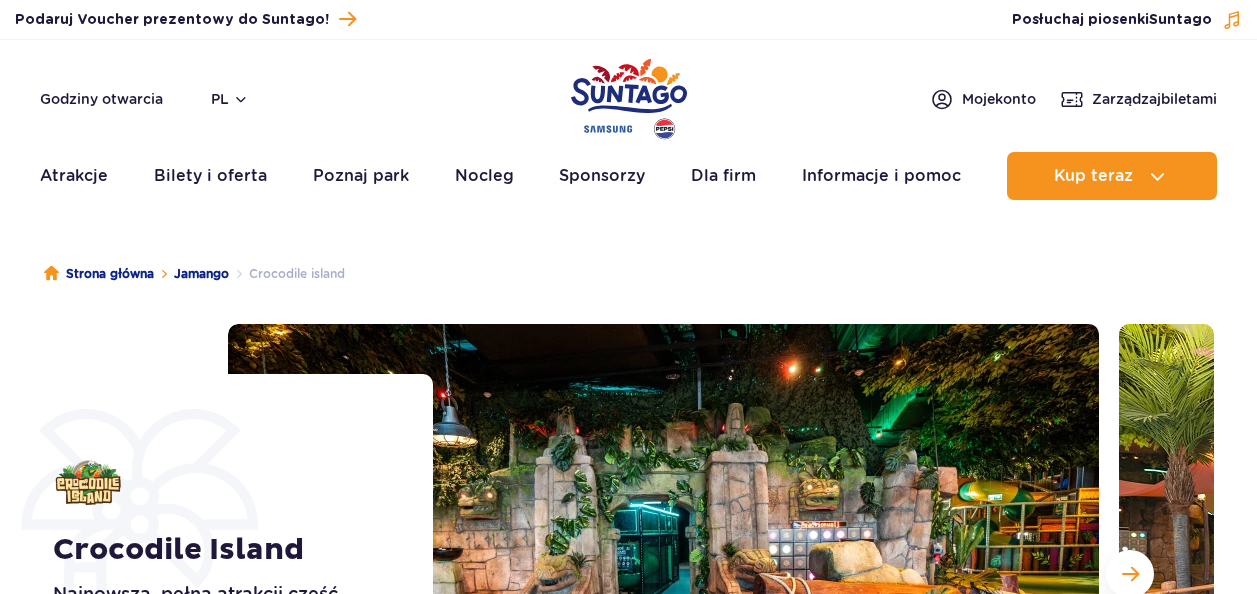 scroll, scrollTop: 0, scrollLeft: 0, axis: both 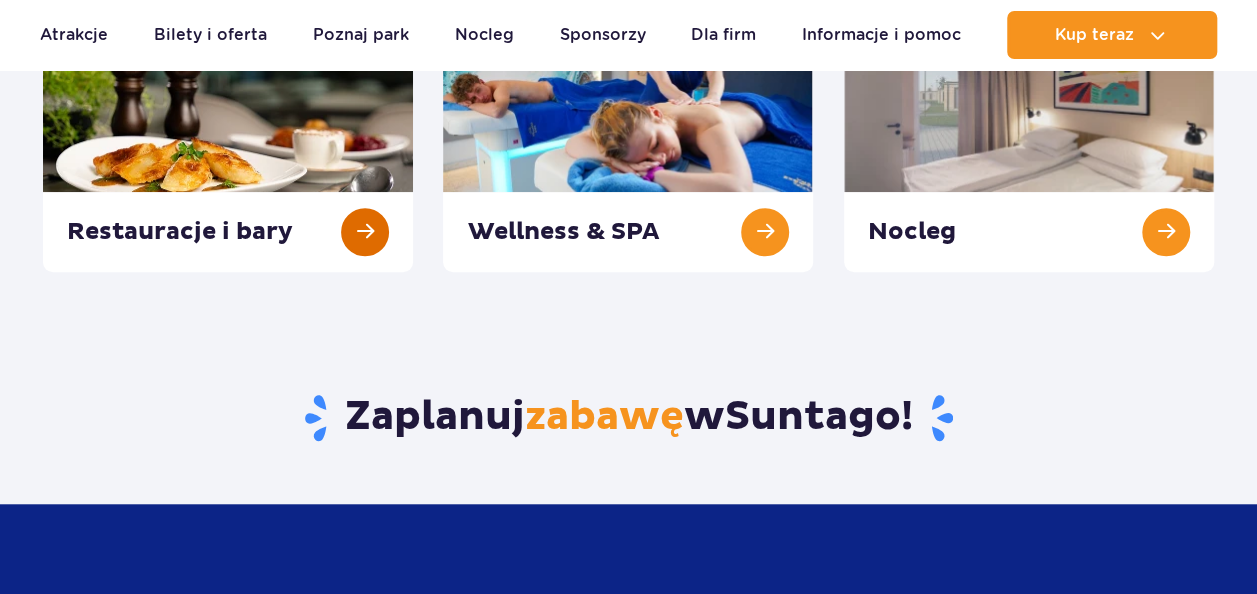 click at bounding box center [228, 157] 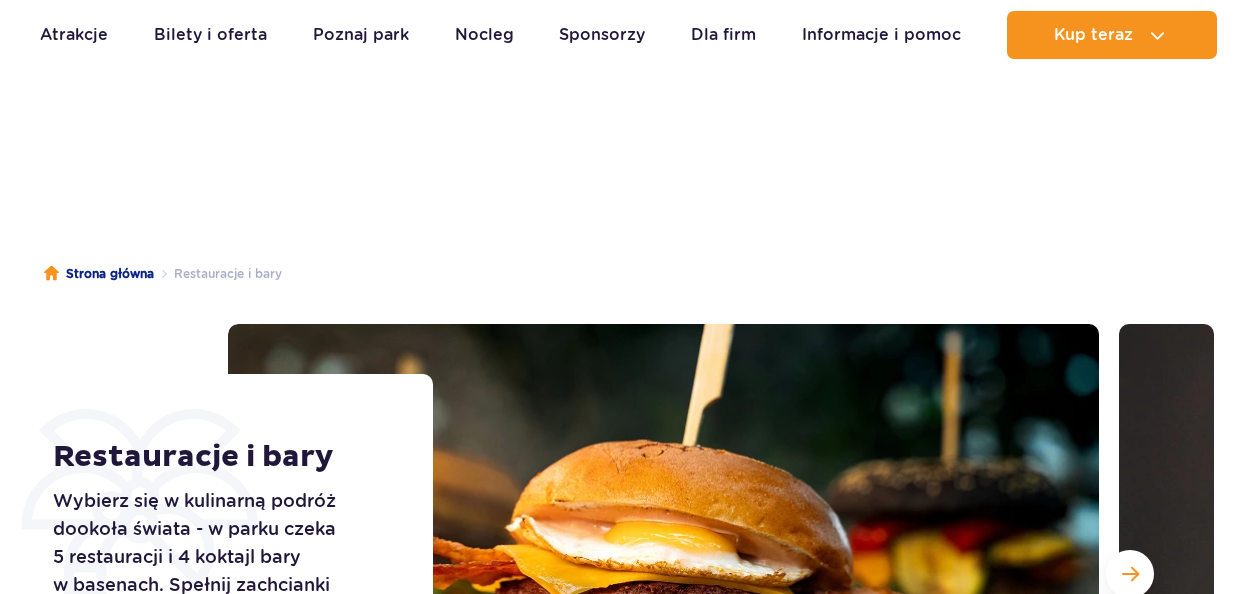 scroll, scrollTop: 200, scrollLeft: 0, axis: vertical 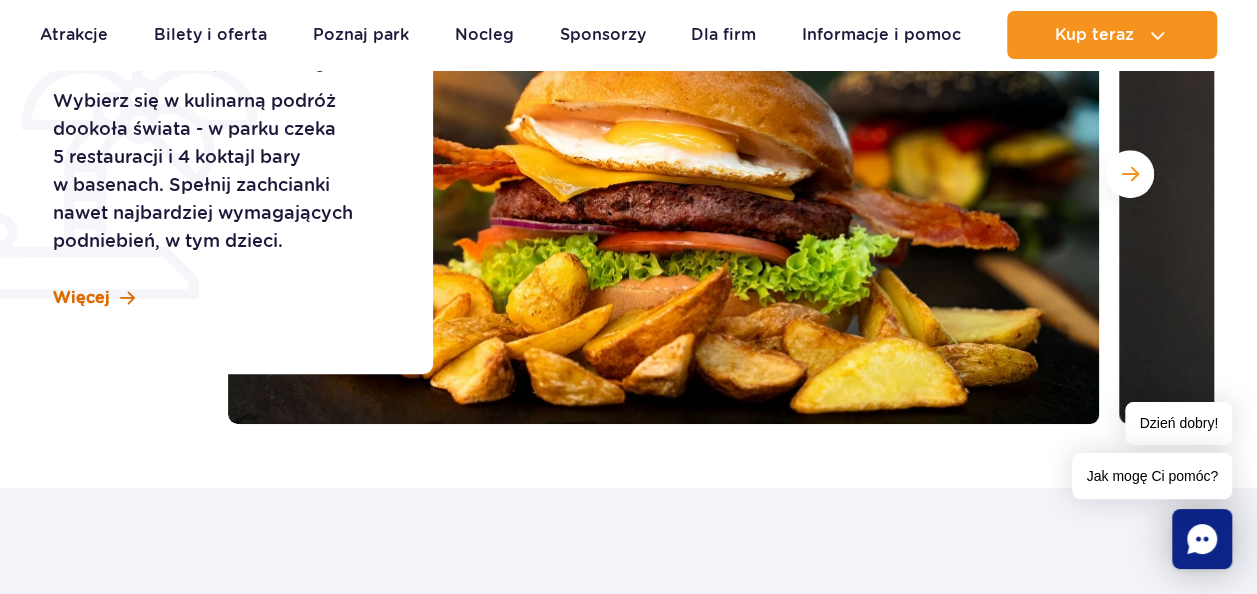 click on "Więcej" at bounding box center (81, 298) 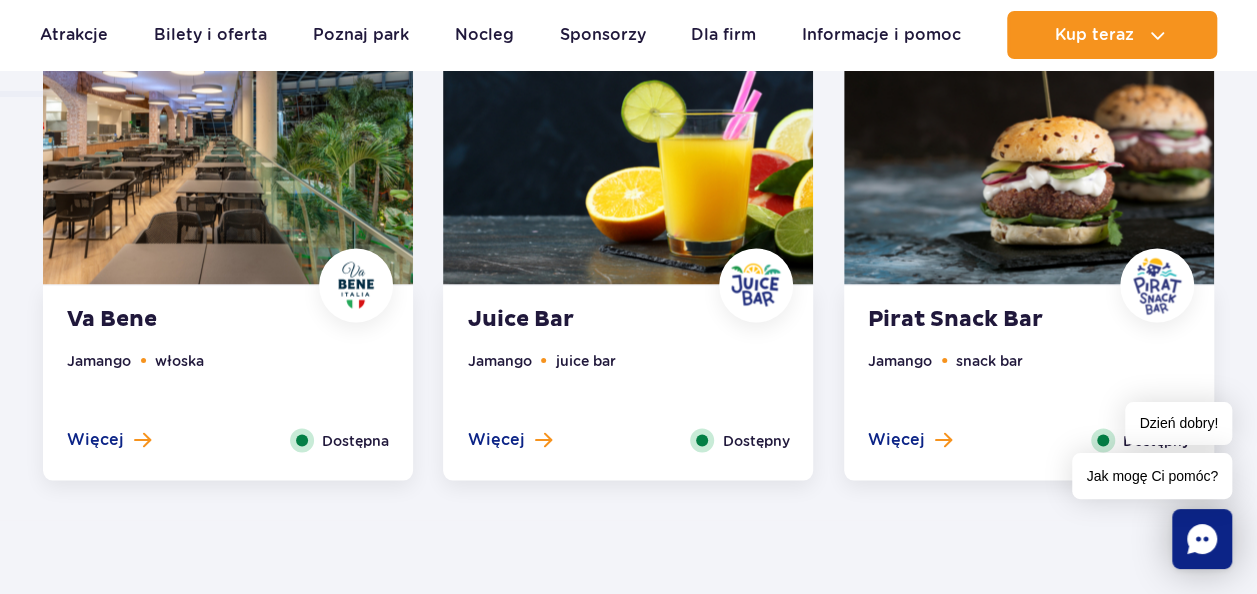scroll, scrollTop: 1588, scrollLeft: 0, axis: vertical 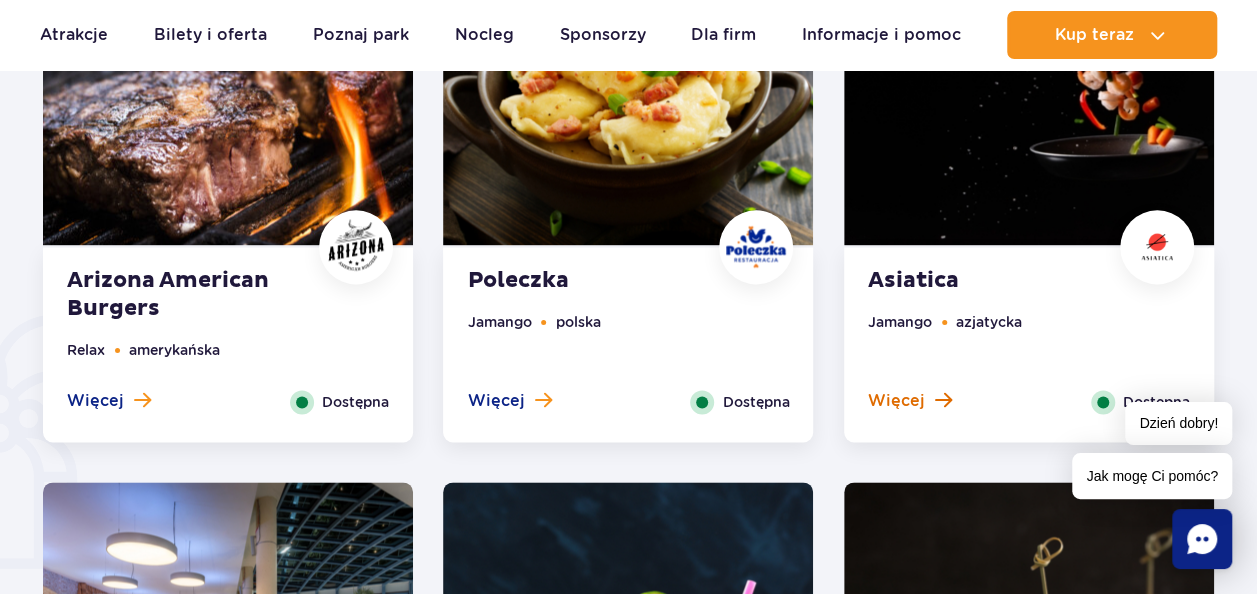 click on "Więcej" at bounding box center (896, 401) 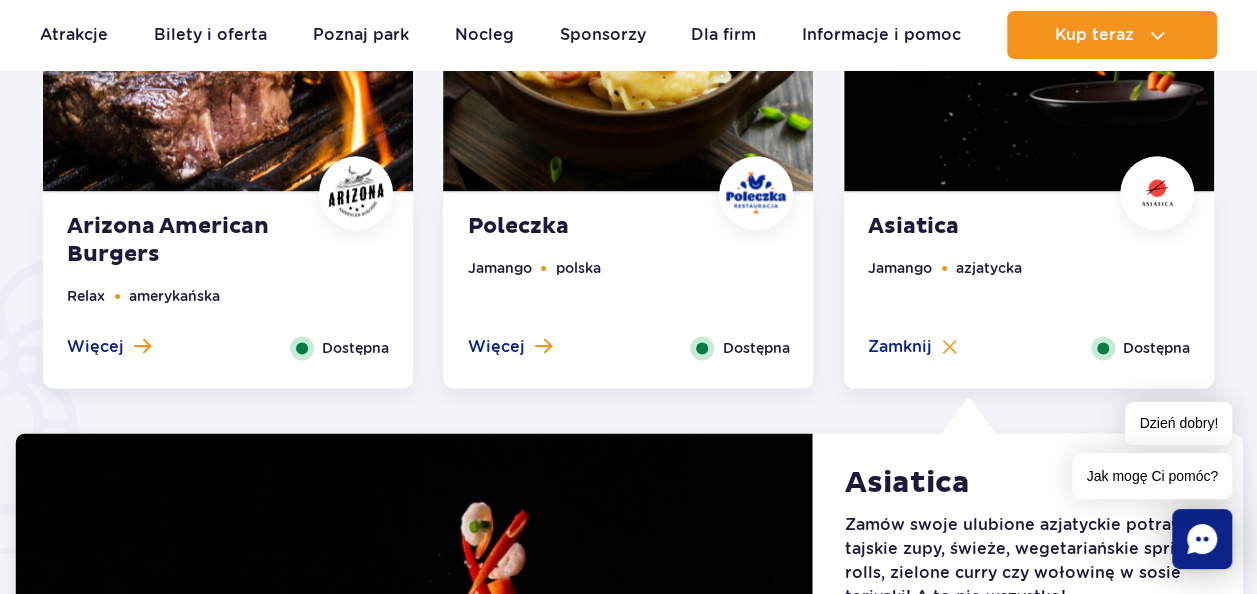 scroll, scrollTop: 1054, scrollLeft: 0, axis: vertical 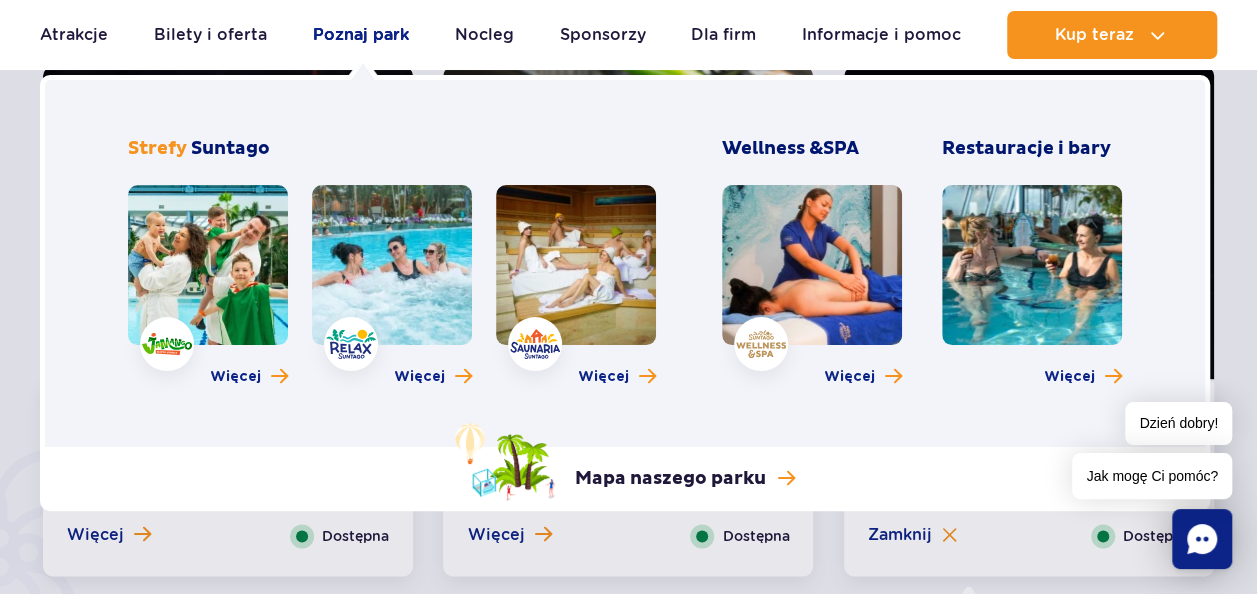 click on "Poznaj park" at bounding box center (361, 35) 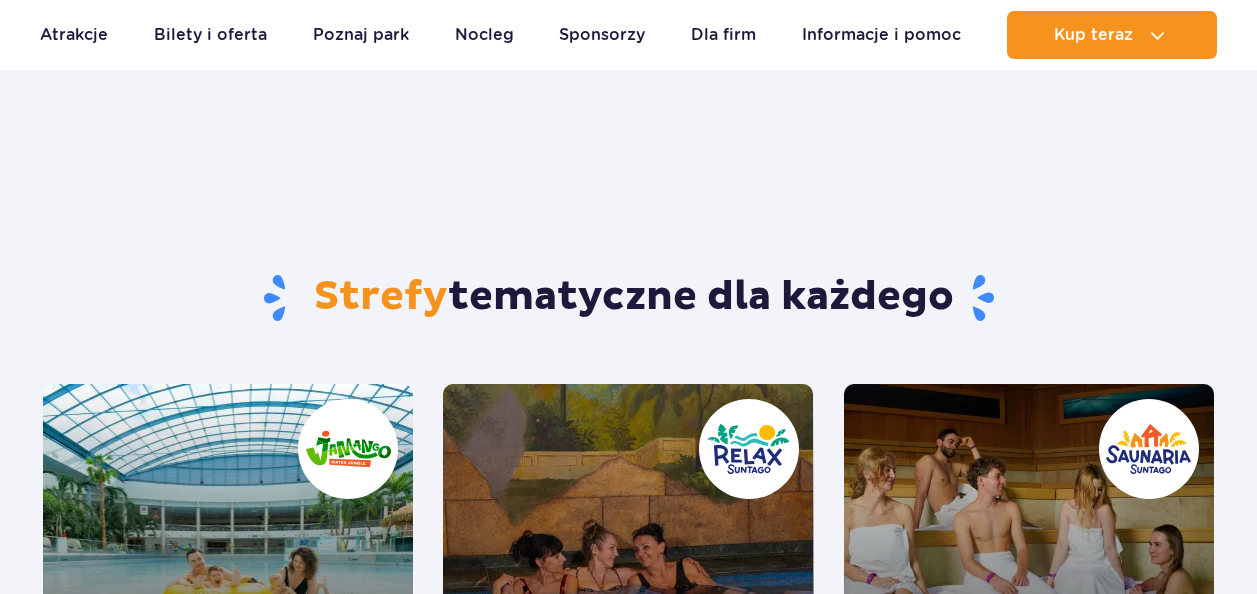 scroll, scrollTop: 200, scrollLeft: 0, axis: vertical 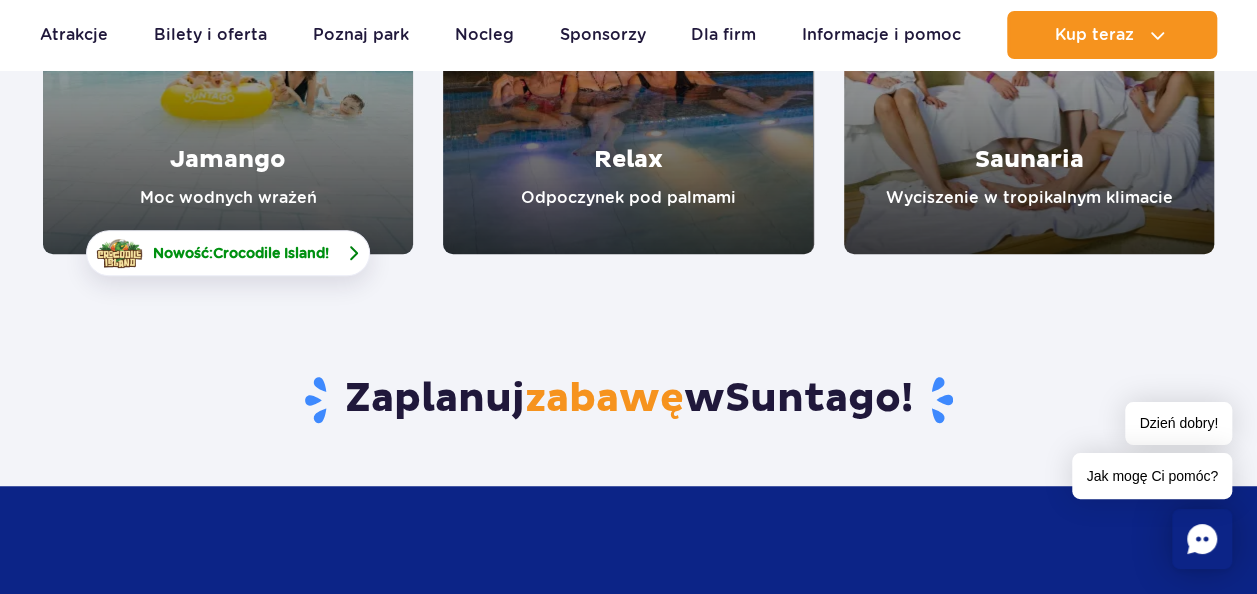 click on "Crocodile Island" at bounding box center (269, 253) 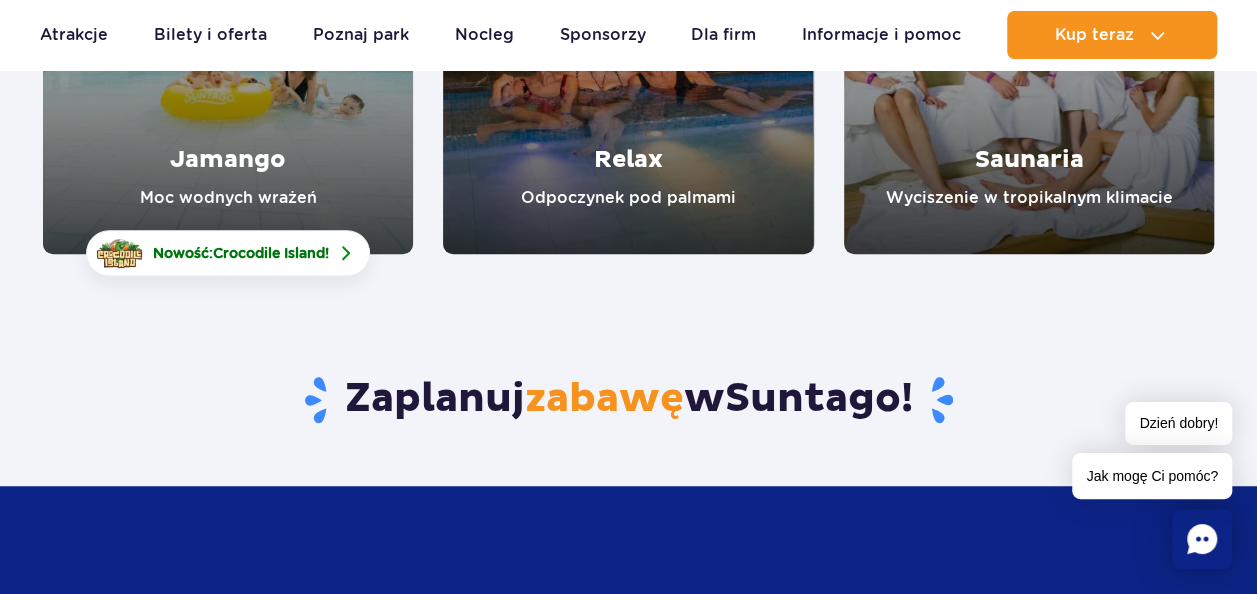 click at bounding box center (228, 69) 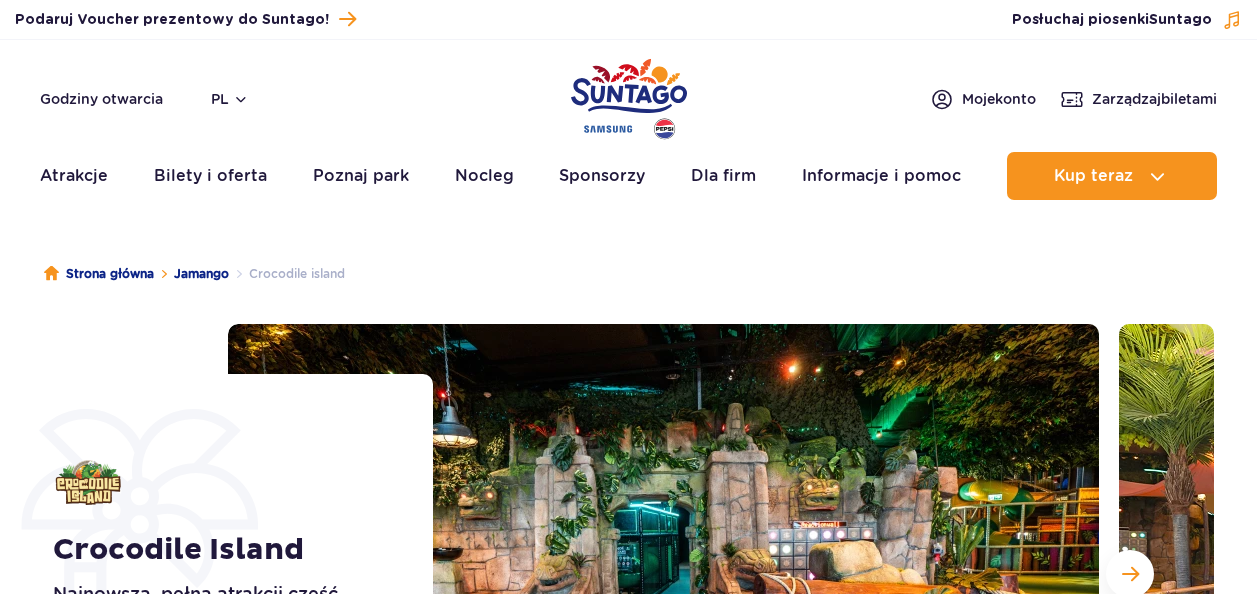 scroll, scrollTop: 0, scrollLeft: 0, axis: both 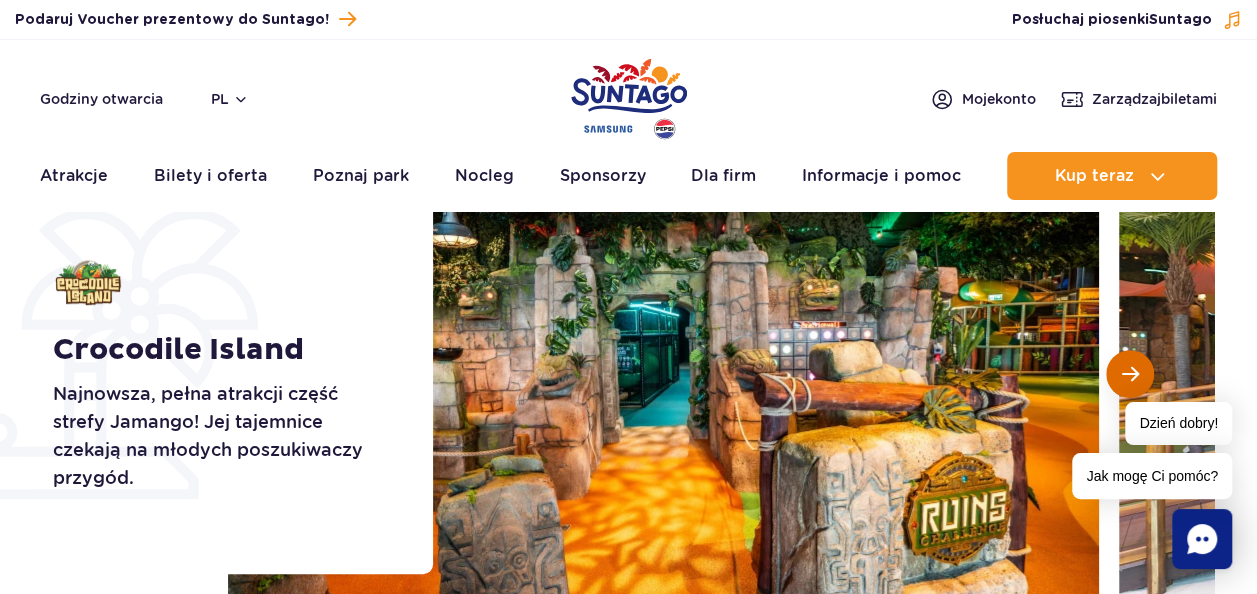 click at bounding box center [1130, 374] 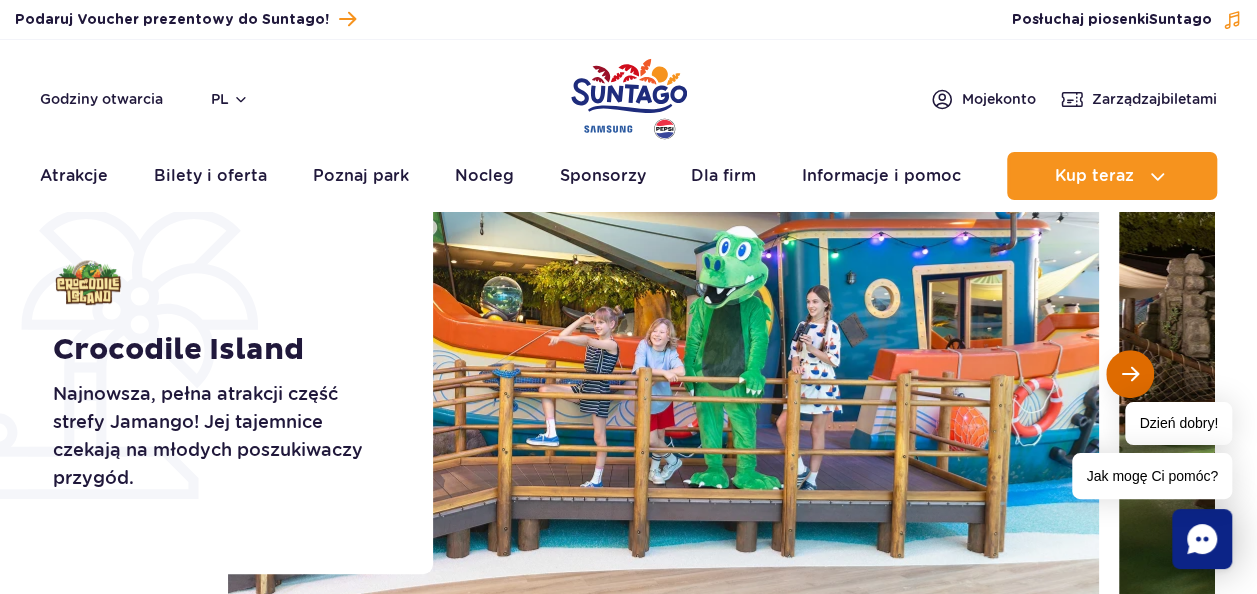click at bounding box center (1130, 374) 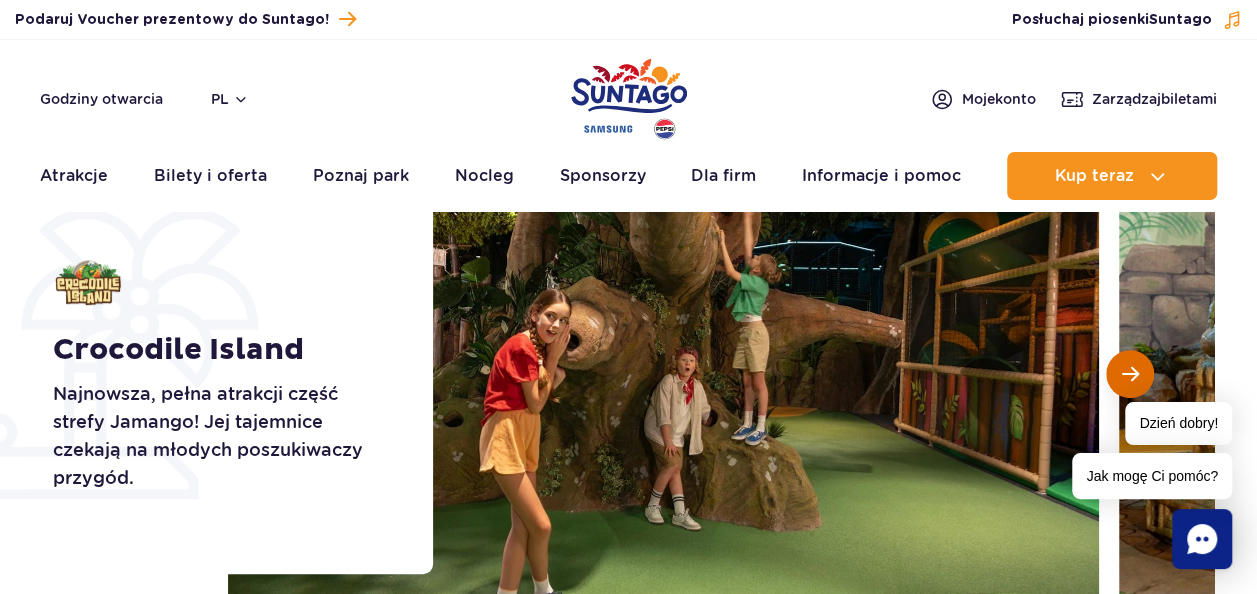 click at bounding box center [1130, 374] 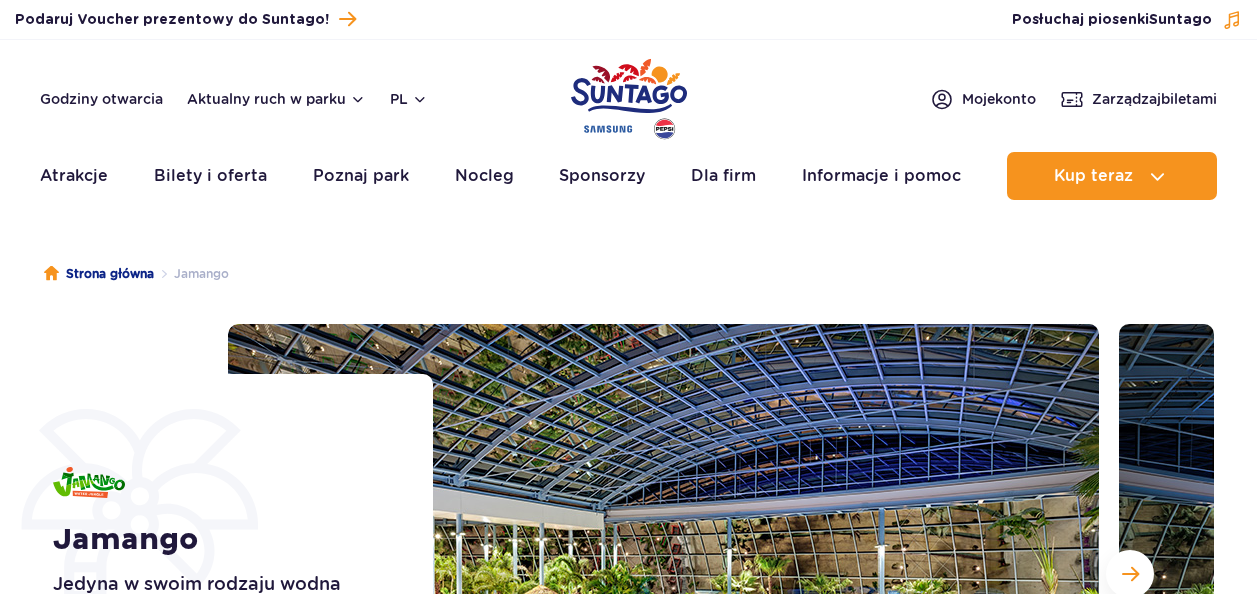 scroll, scrollTop: 0, scrollLeft: 0, axis: both 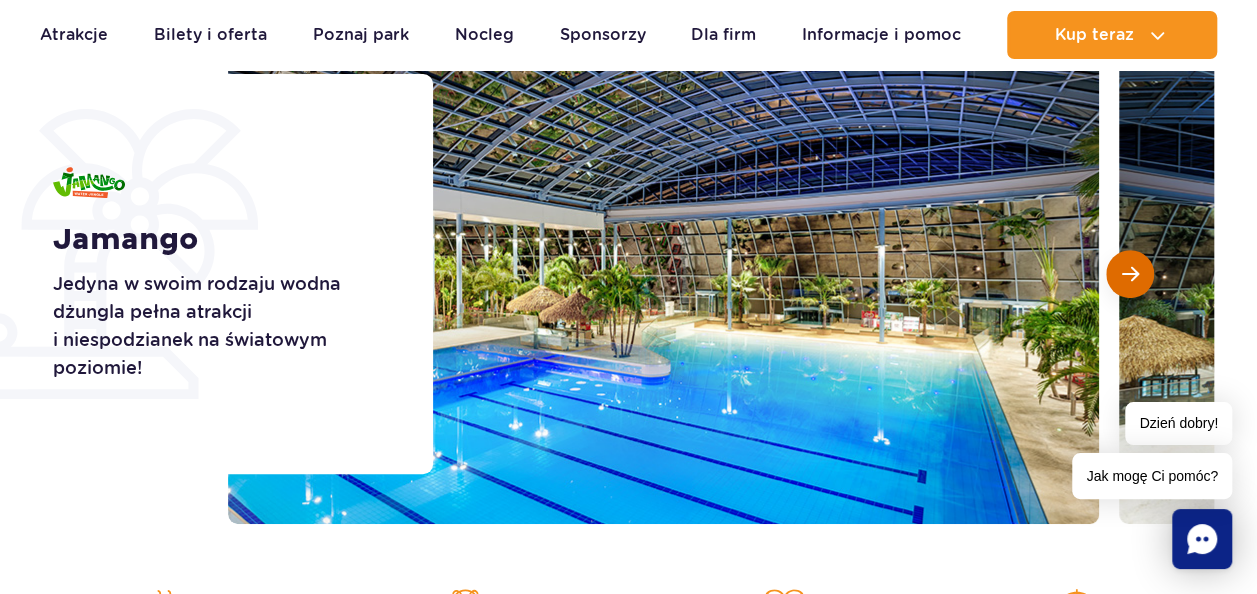 click at bounding box center [1130, 274] 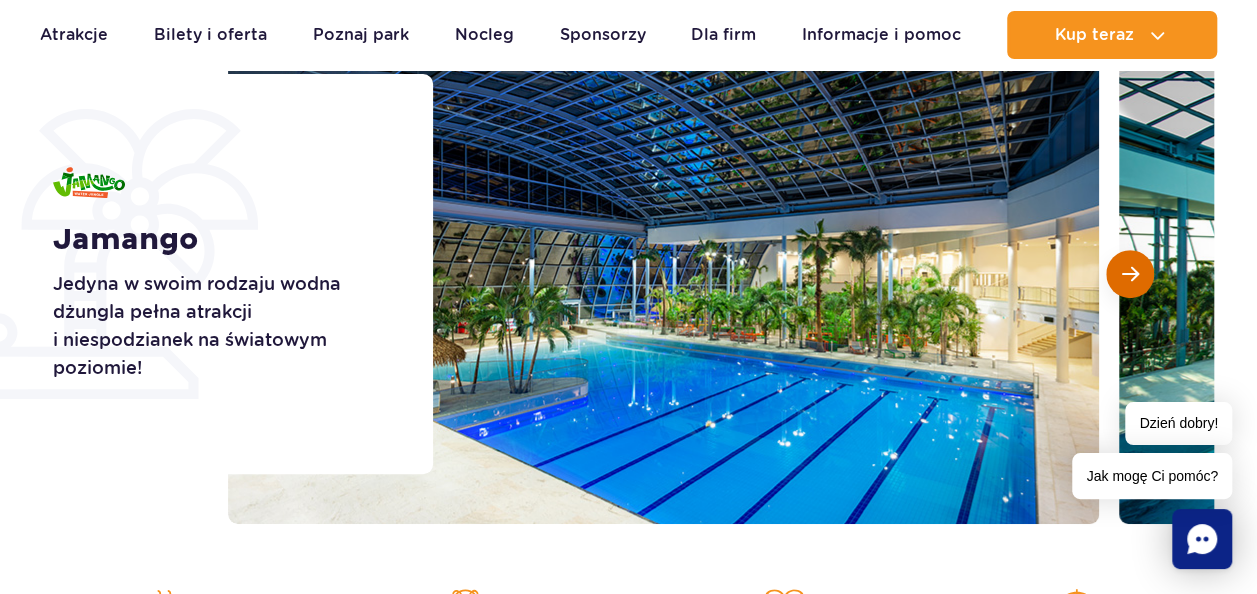 click at bounding box center [1130, 274] 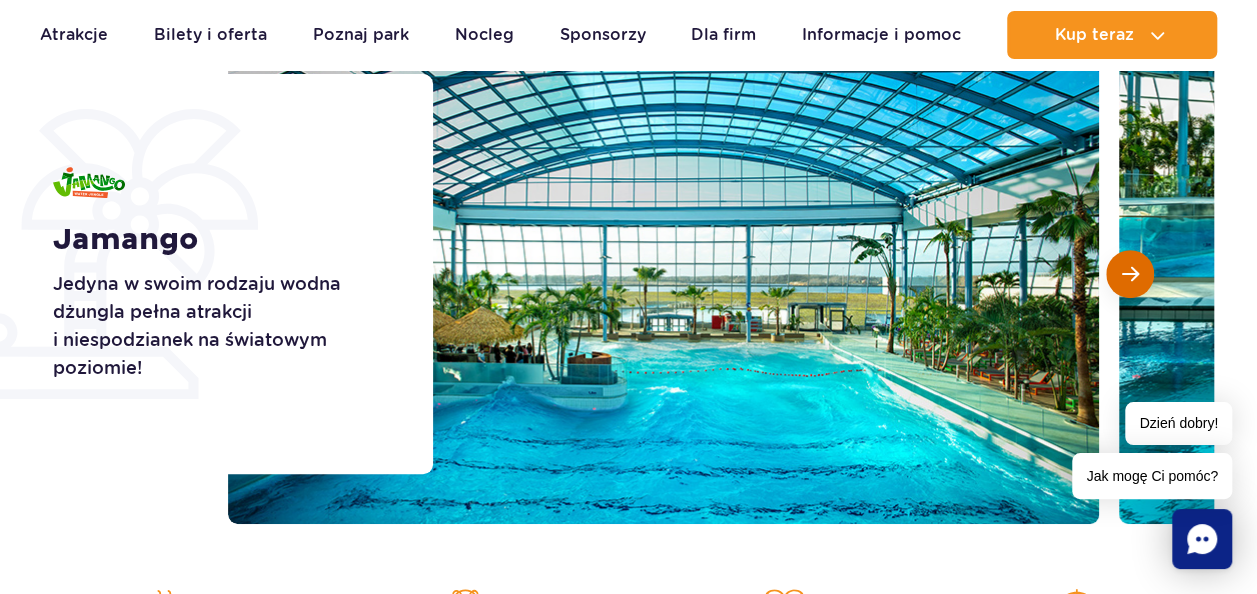 click at bounding box center (1130, 274) 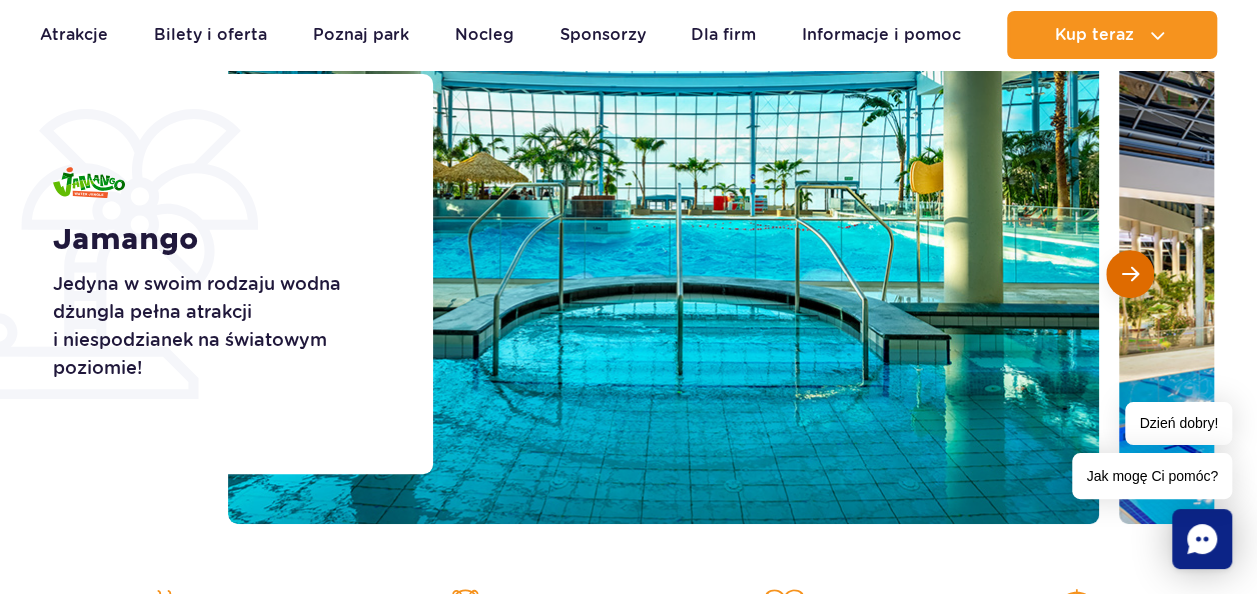 click at bounding box center [1130, 274] 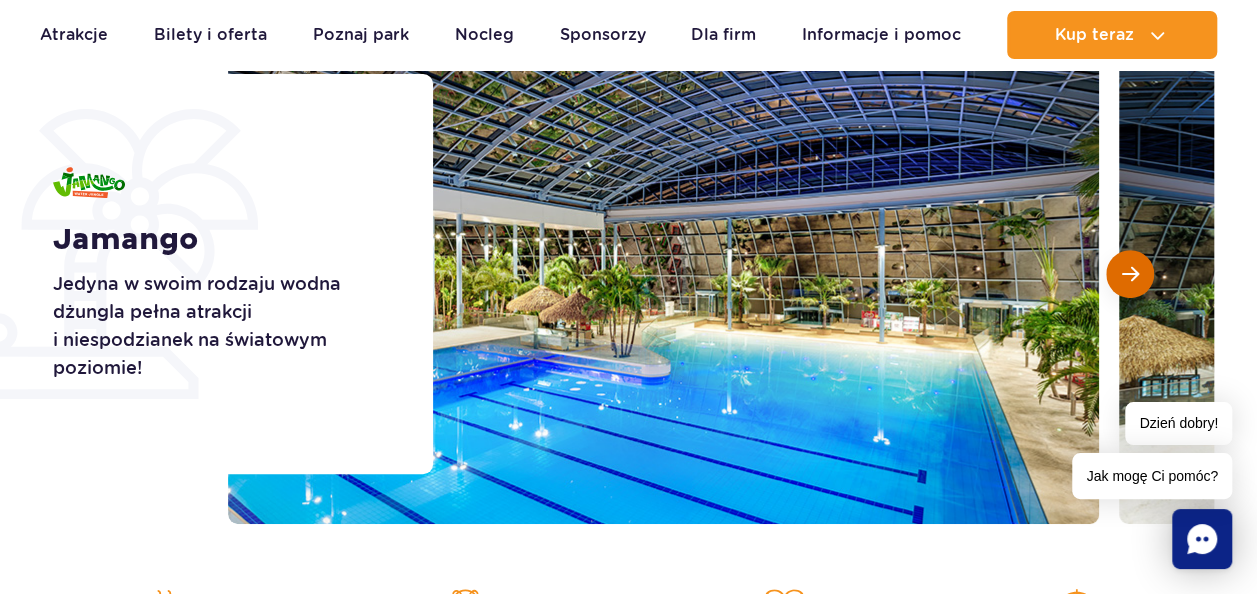 click at bounding box center [1130, 274] 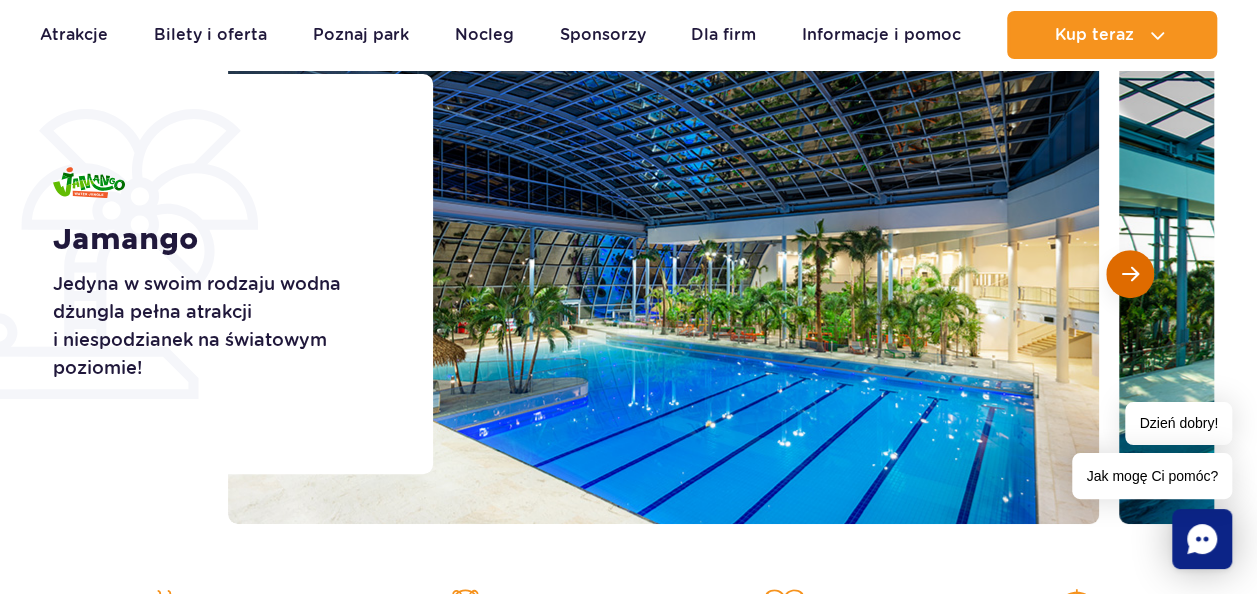 click at bounding box center (1130, 274) 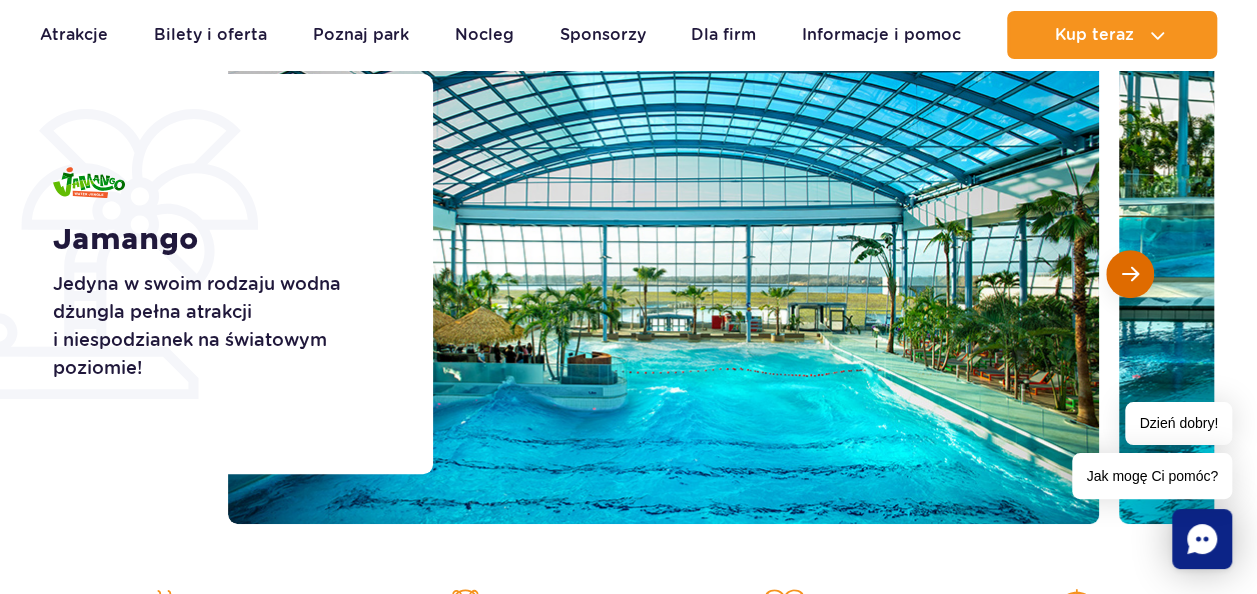 click at bounding box center (1130, 274) 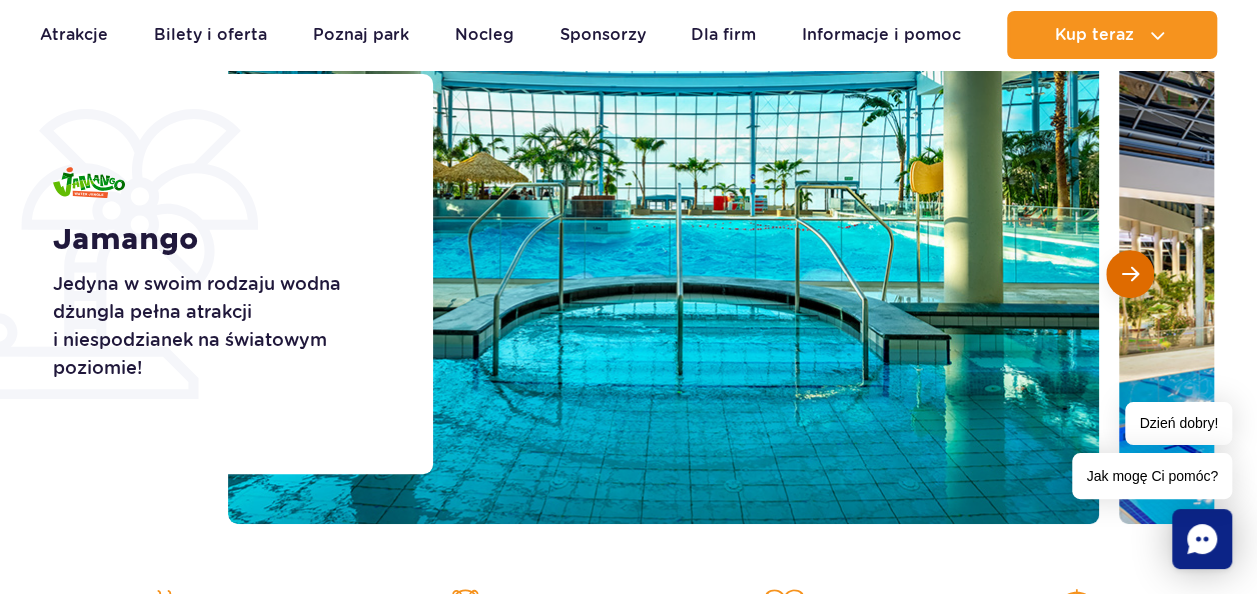 click at bounding box center [1130, 274] 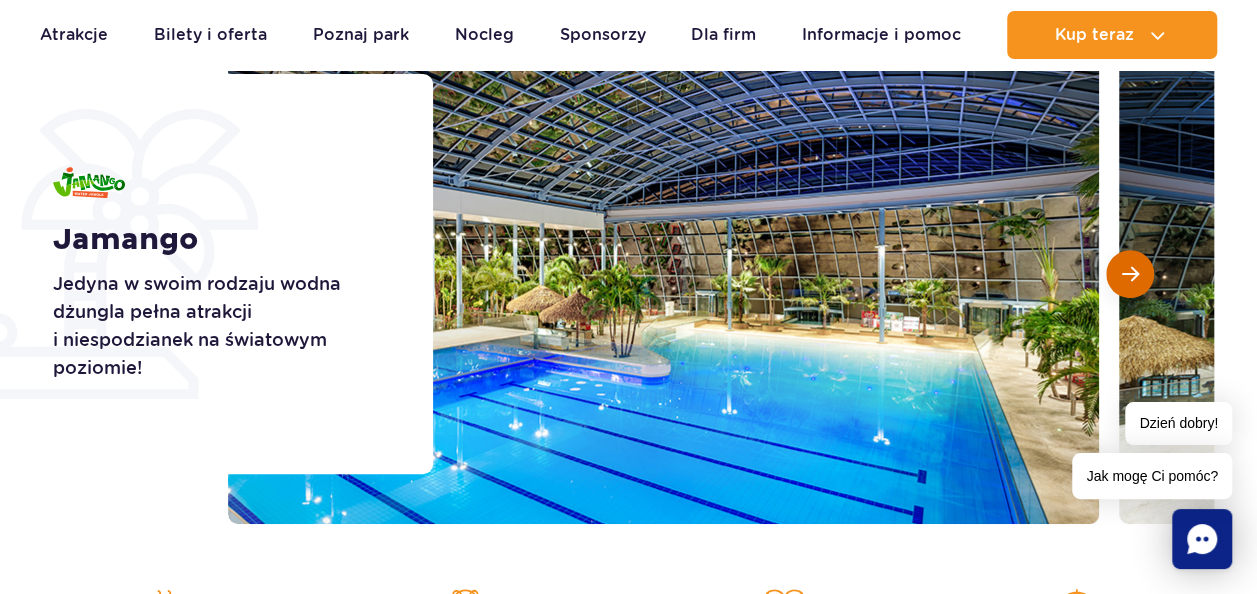 click at bounding box center (1130, 274) 